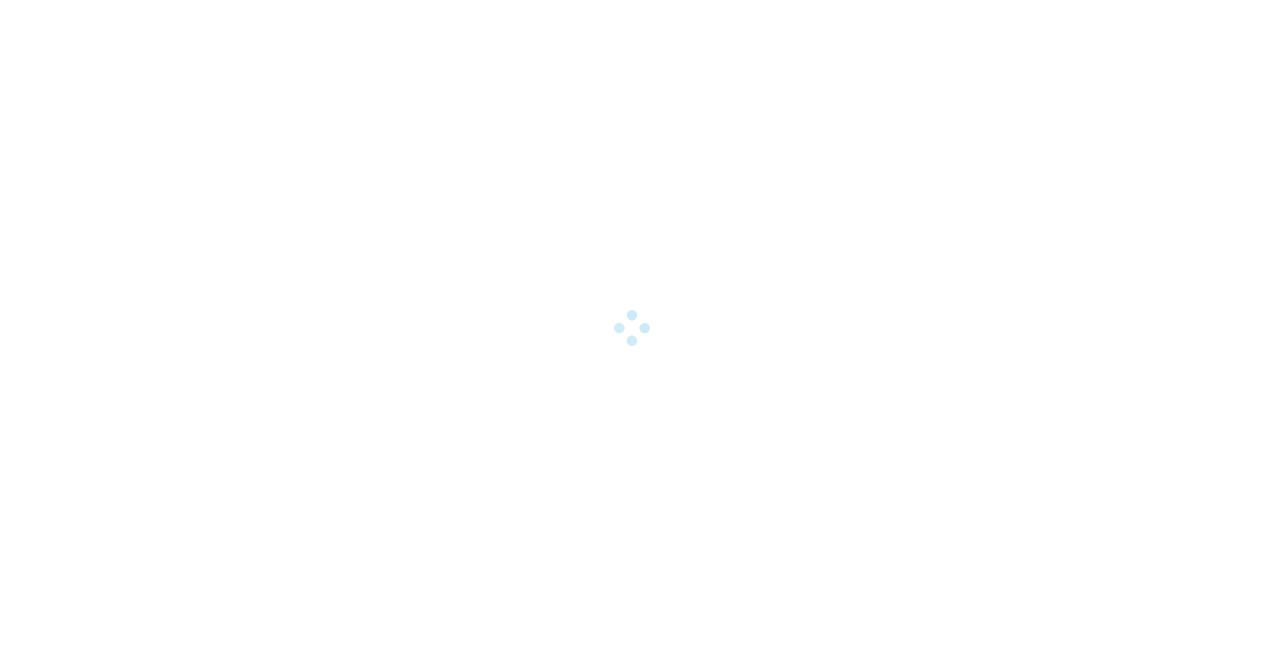 scroll, scrollTop: 0, scrollLeft: 0, axis: both 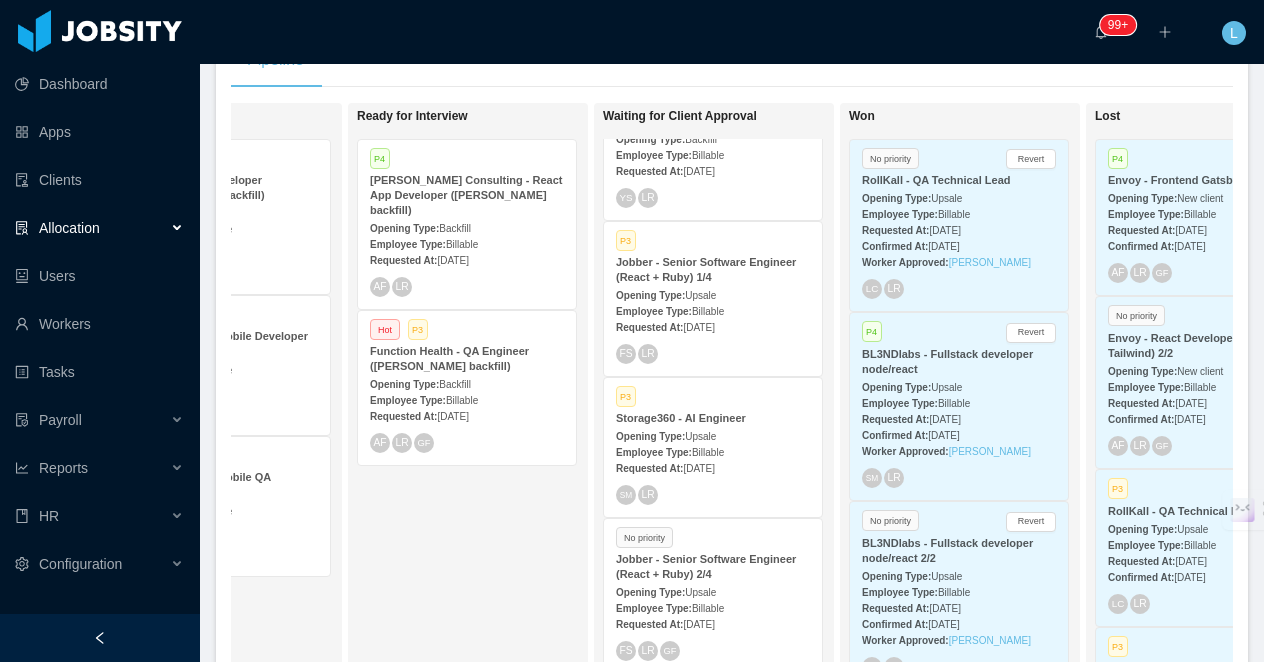 click on "P3 Storage360 - AI Engineer Opening Type:   Upsale Employee Type:   Billable Requested At:   Jun 16th, 2025 SM LR" at bounding box center [713, 447] 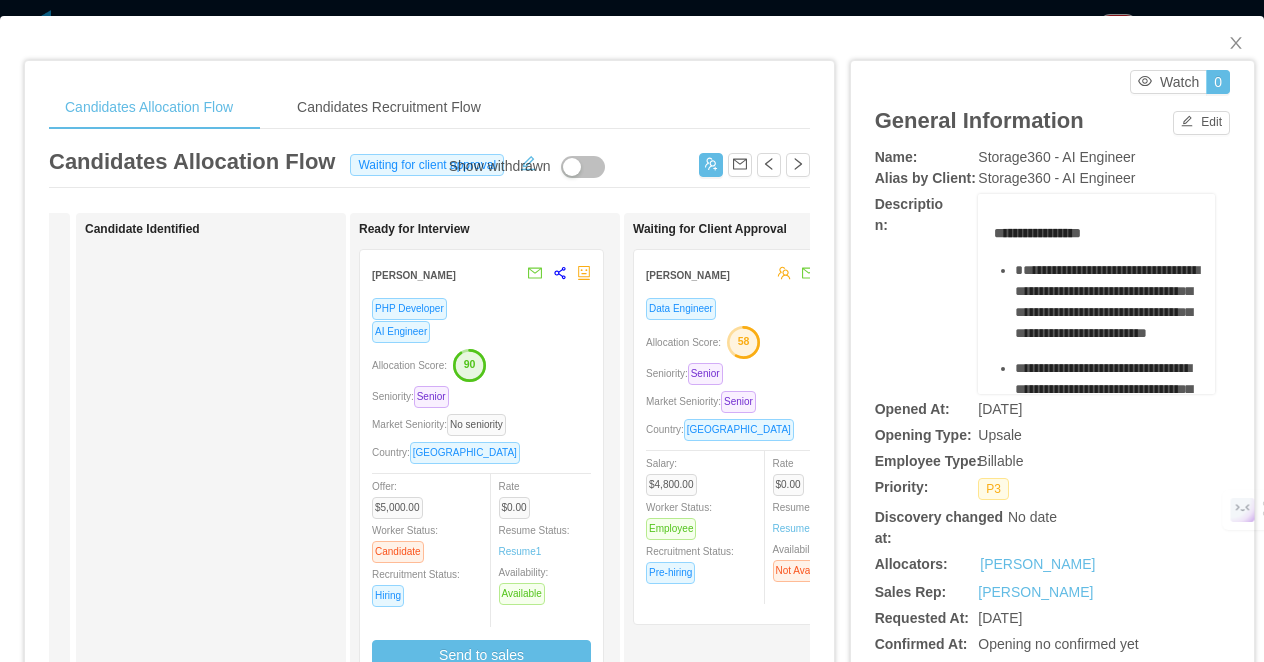 scroll, scrollTop: 0, scrollLeft: 367, axis: horizontal 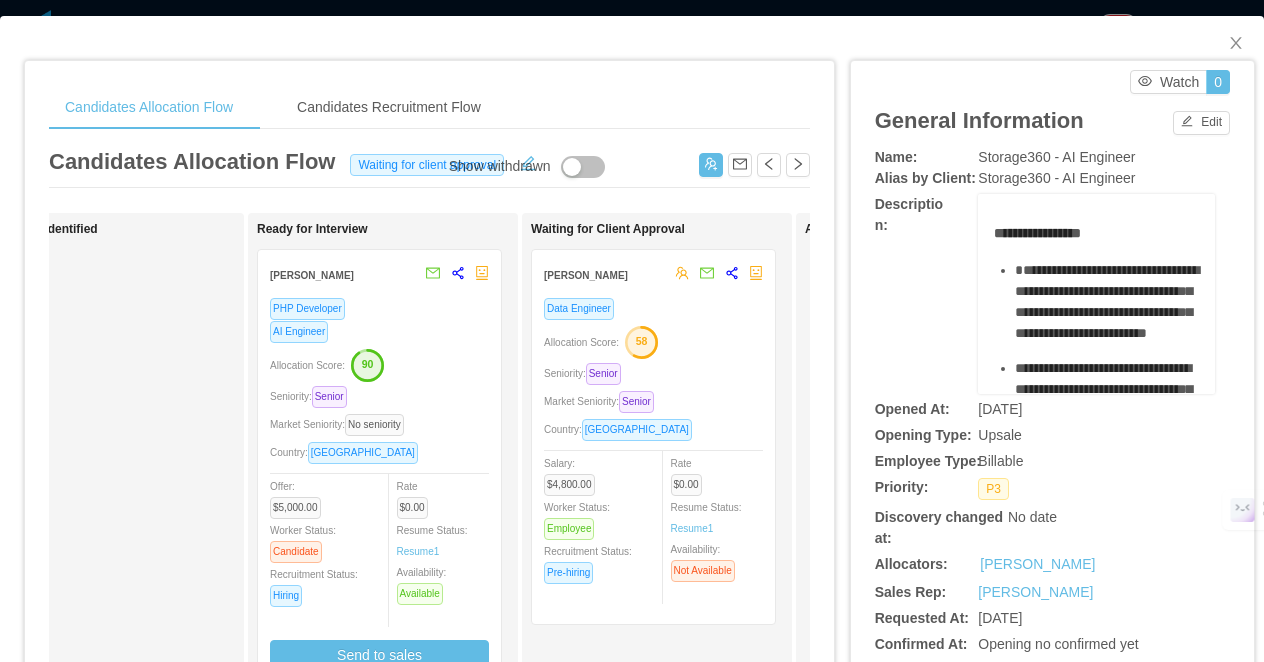 click on "Seniority:   Senior" at bounding box center (653, 373) 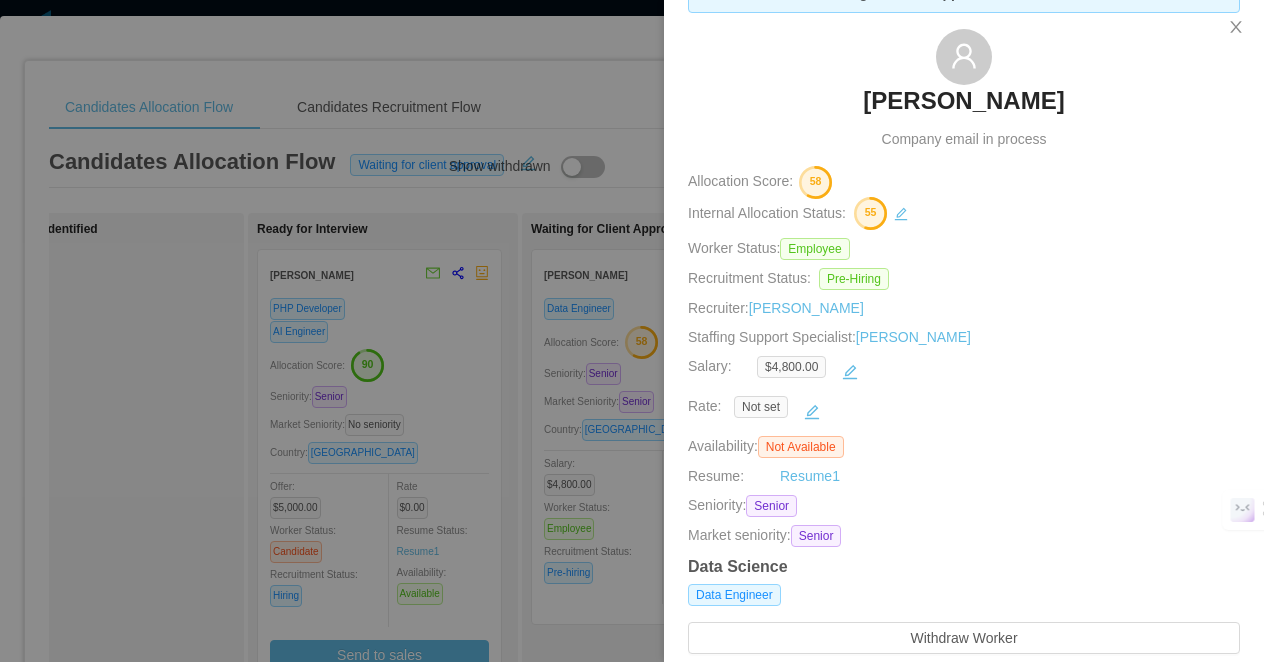 scroll, scrollTop: 77, scrollLeft: 0, axis: vertical 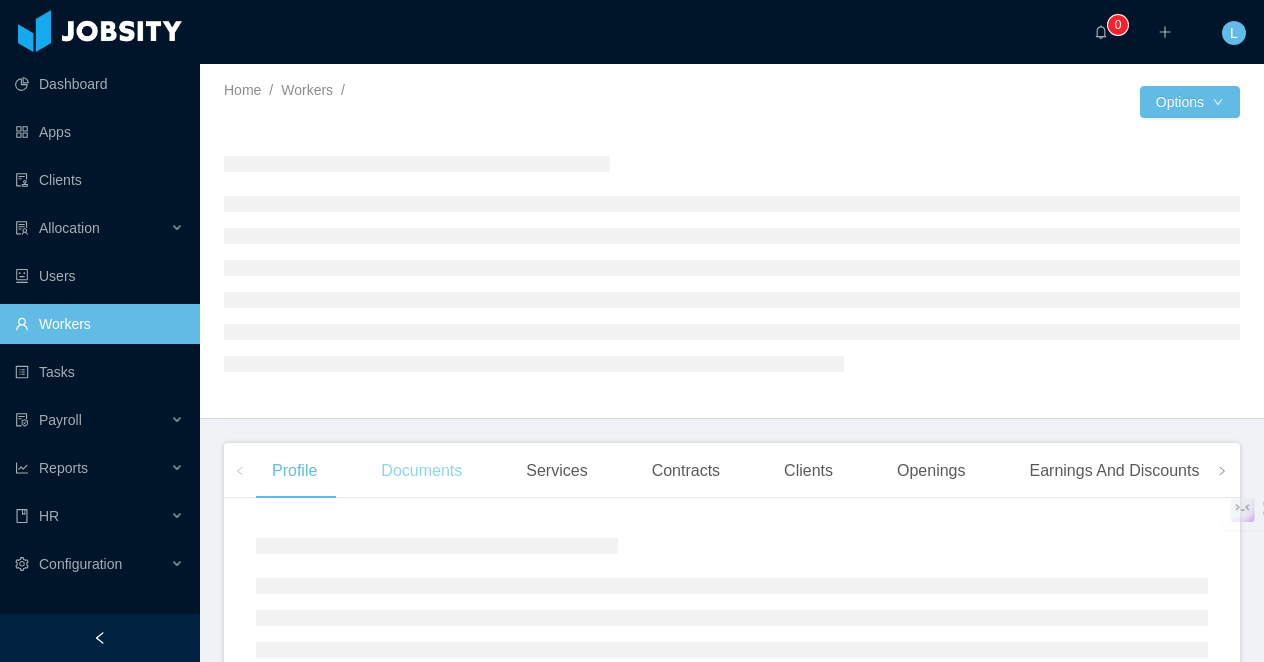 click on "Documents" at bounding box center [421, 471] 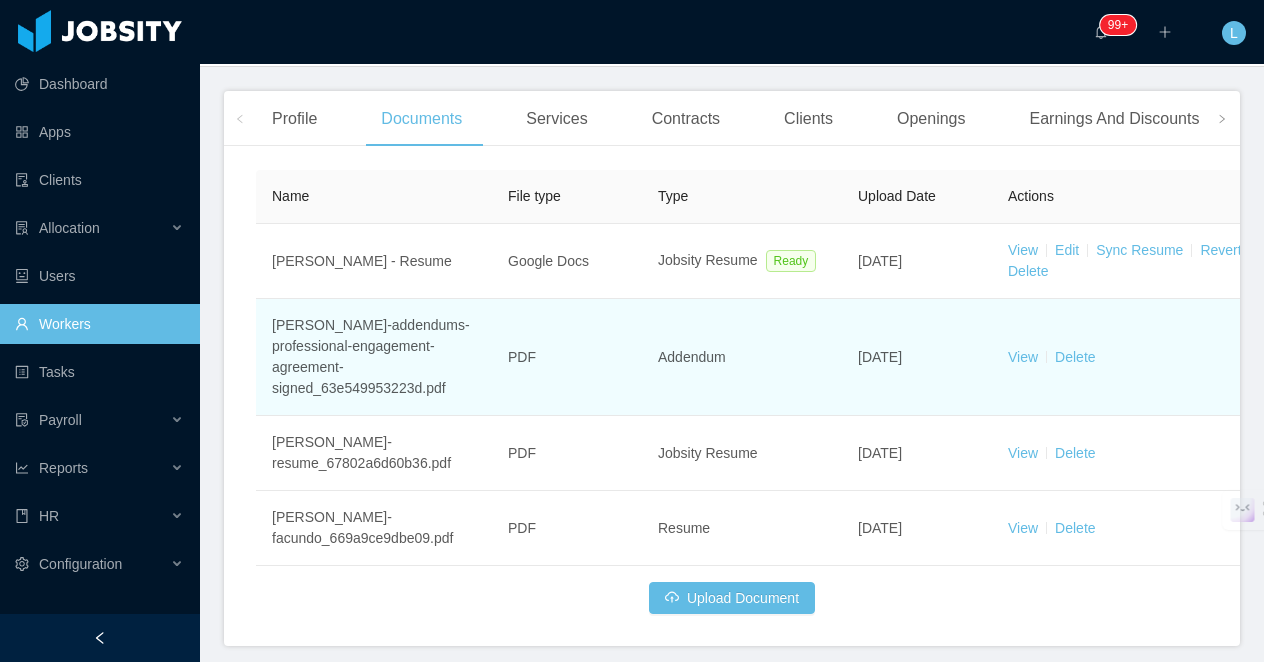 scroll, scrollTop: 453, scrollLeft: 0, axis: vertical 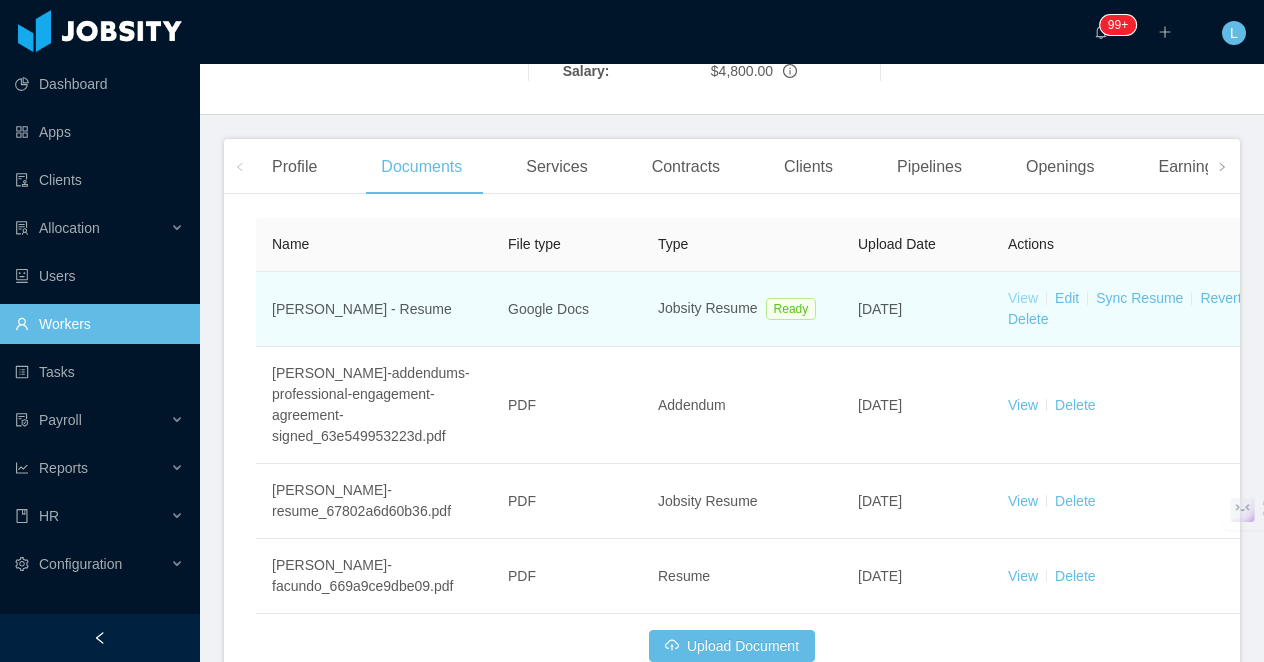 click on "View" at bounding box center (1023, 298) 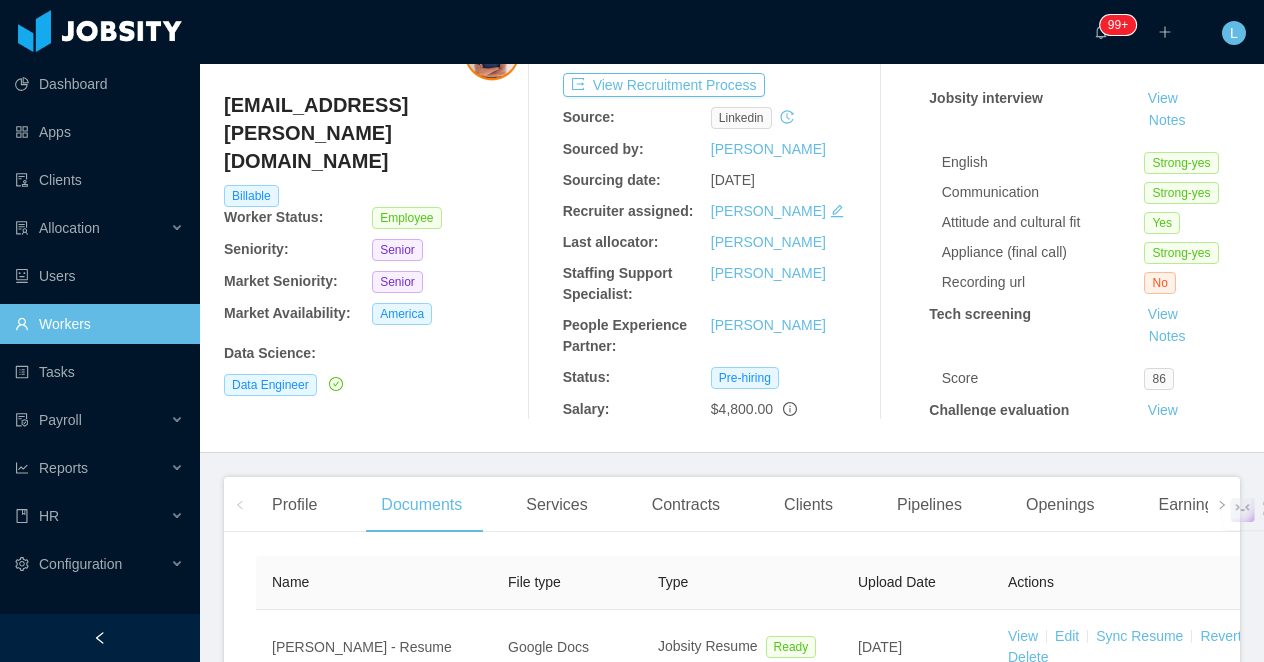 scroll, scrollTop: 0, scrollLeft: 0, axis: both 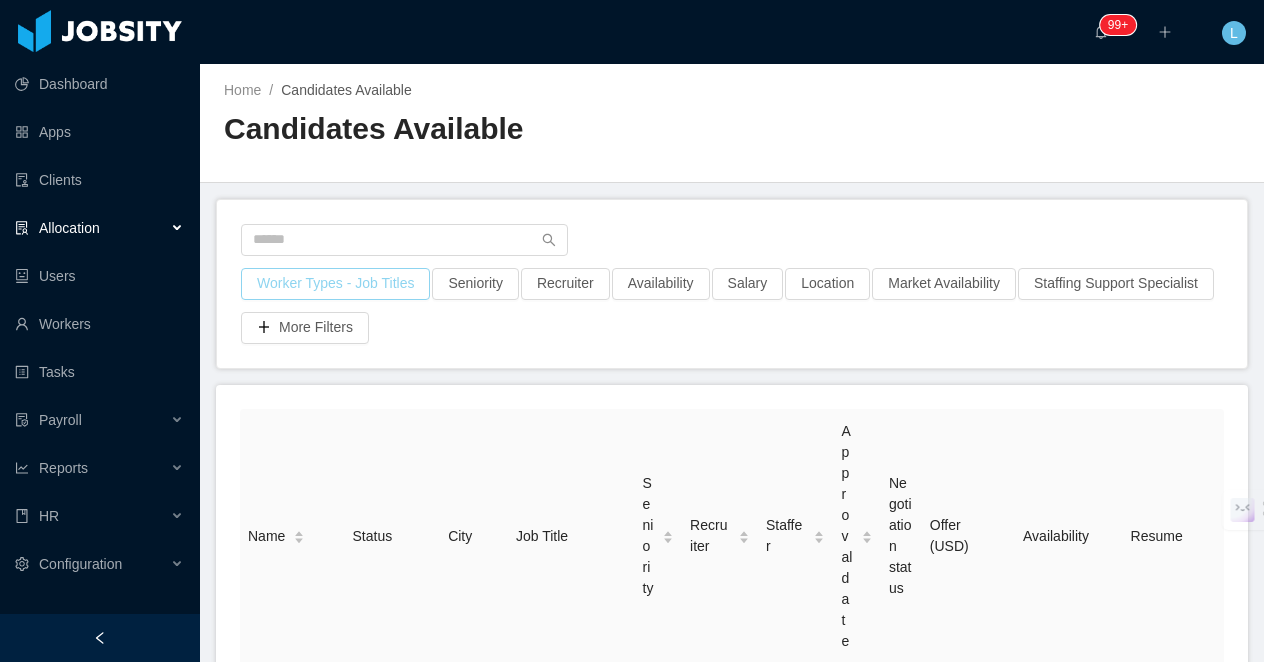 click on "Worker Types - Job Titles" at bounding box center (335, 284) 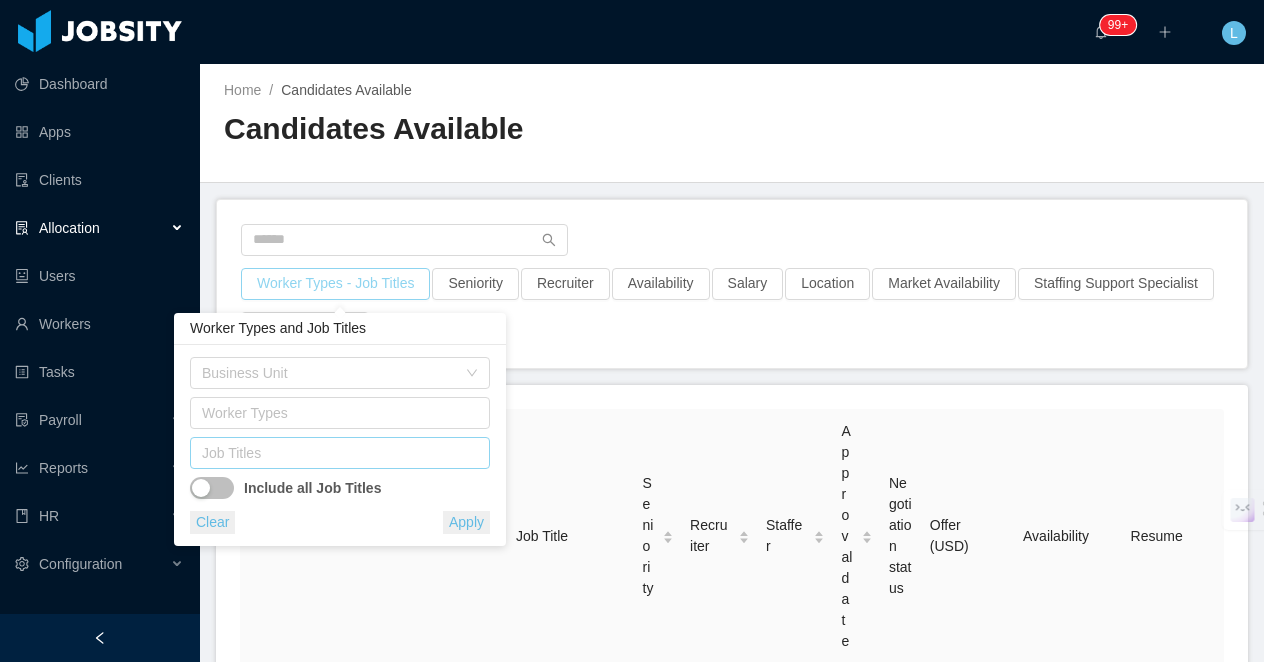 click on "Job Titles" at bounding box center [335, 453] 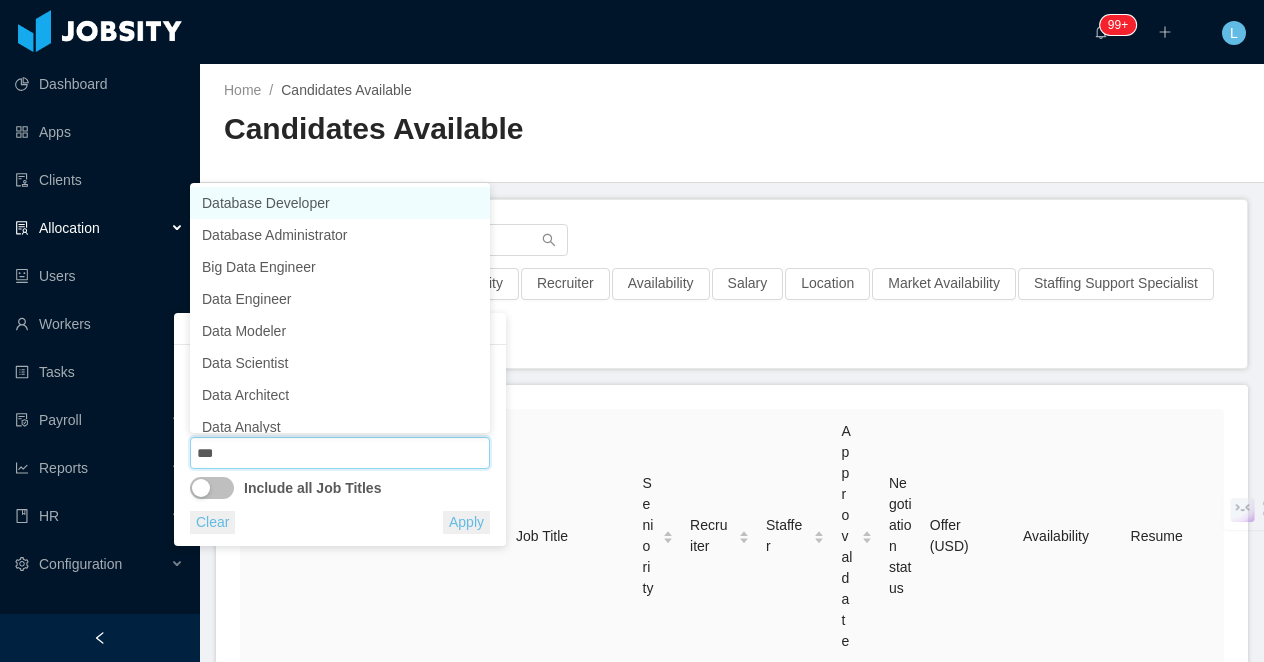 type on "****" 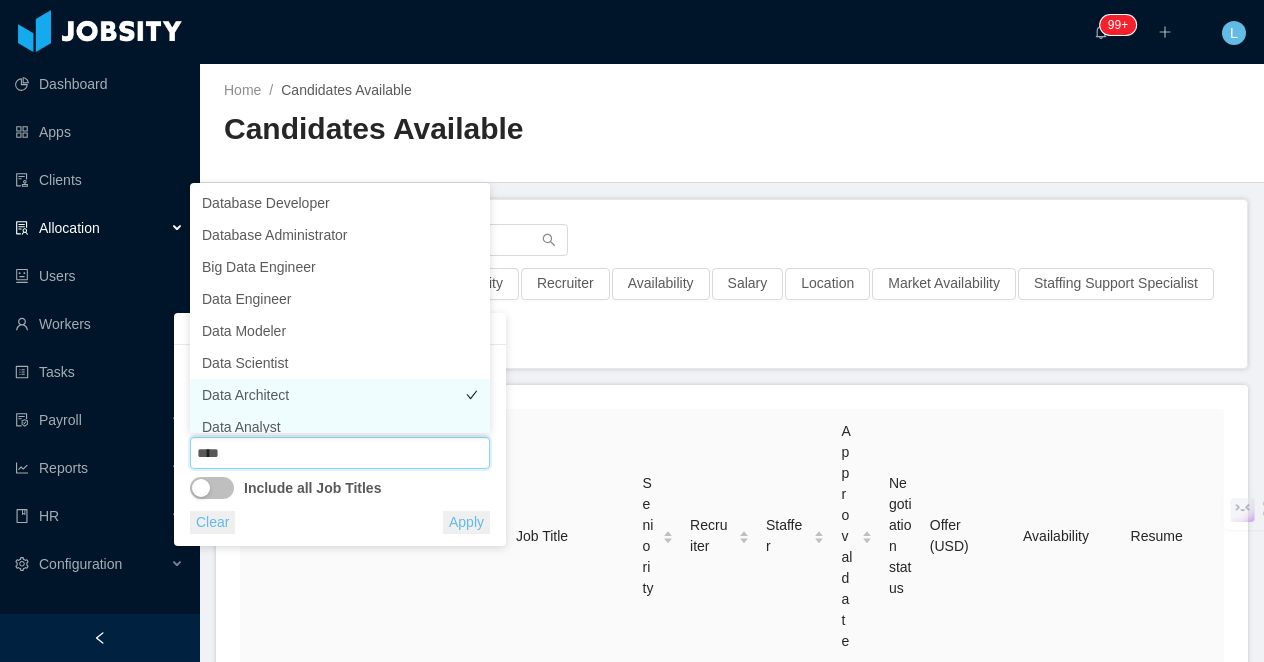 scroll, scrollTop: 10, scrollLeft: 0, axis: vertical 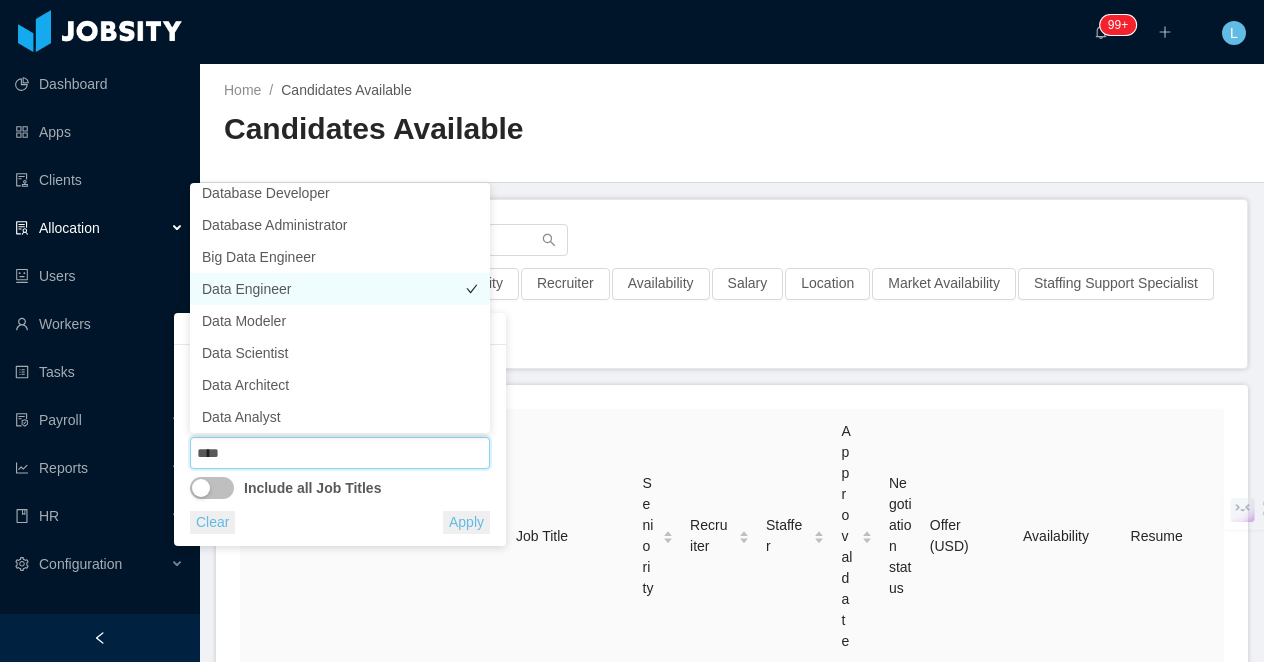 click on "Data Engineer" at bounding box center [340, 289] 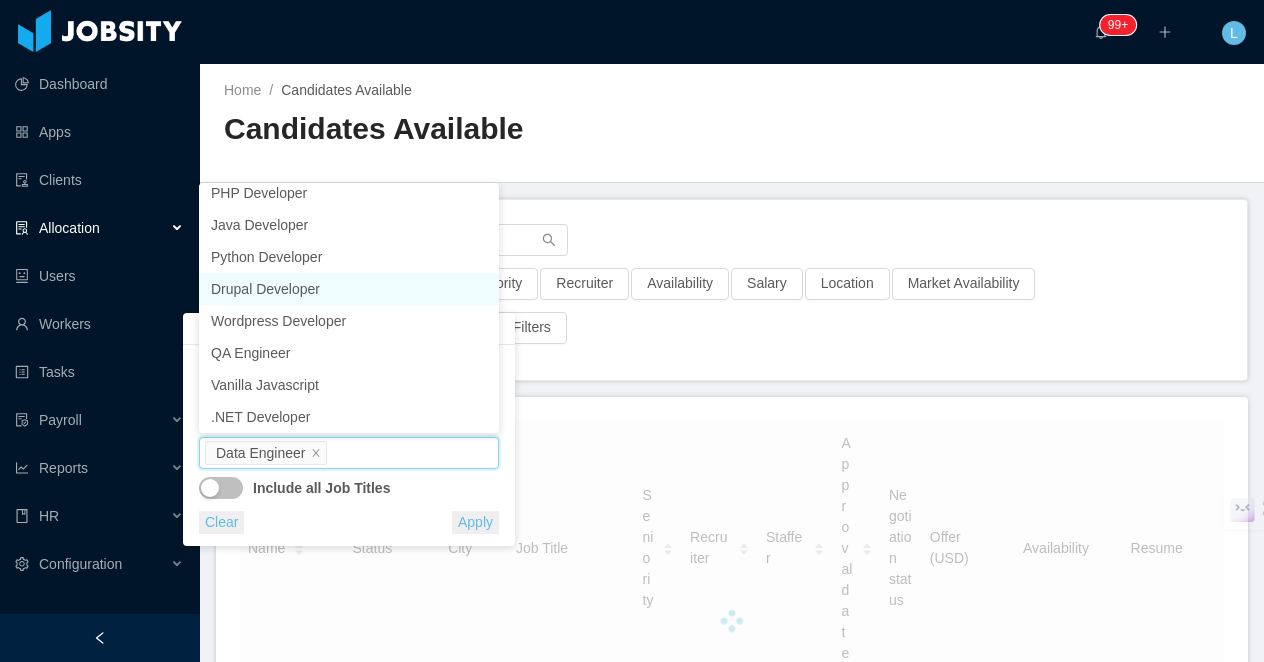 scroll, scrollTop: 4, scrollLeft: 0, axis: vertical 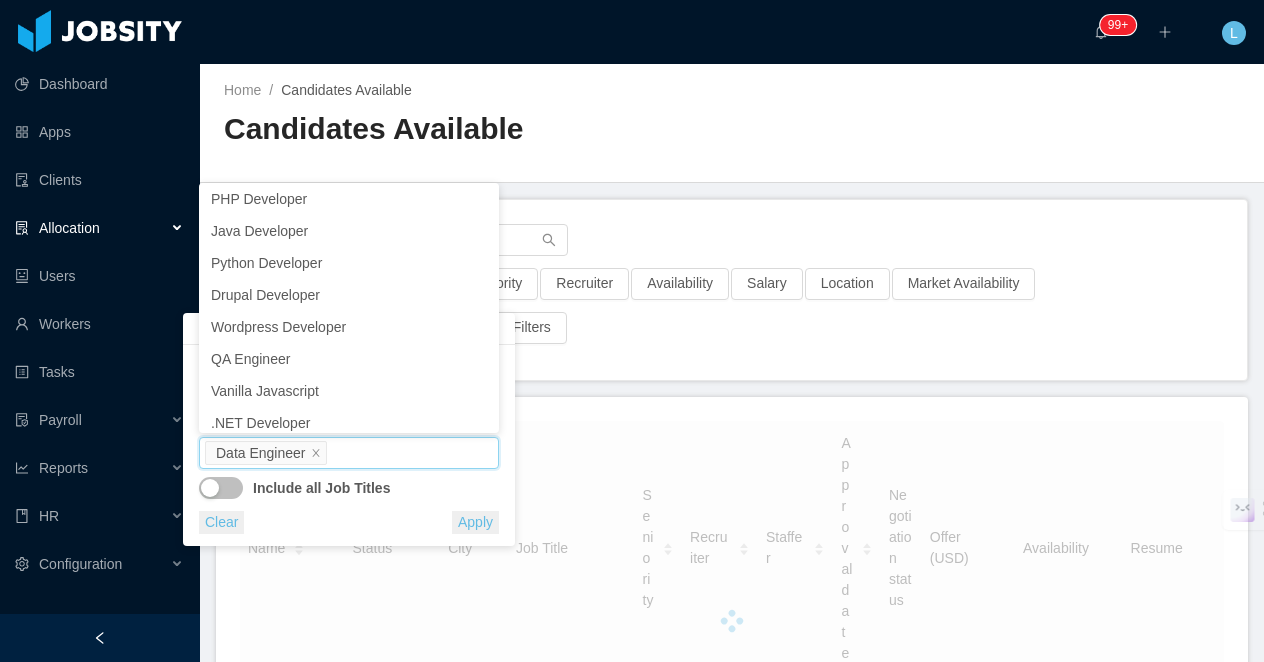 click on "Home / Candidates Available / Candidates Available" at bounding box center (732, 123) 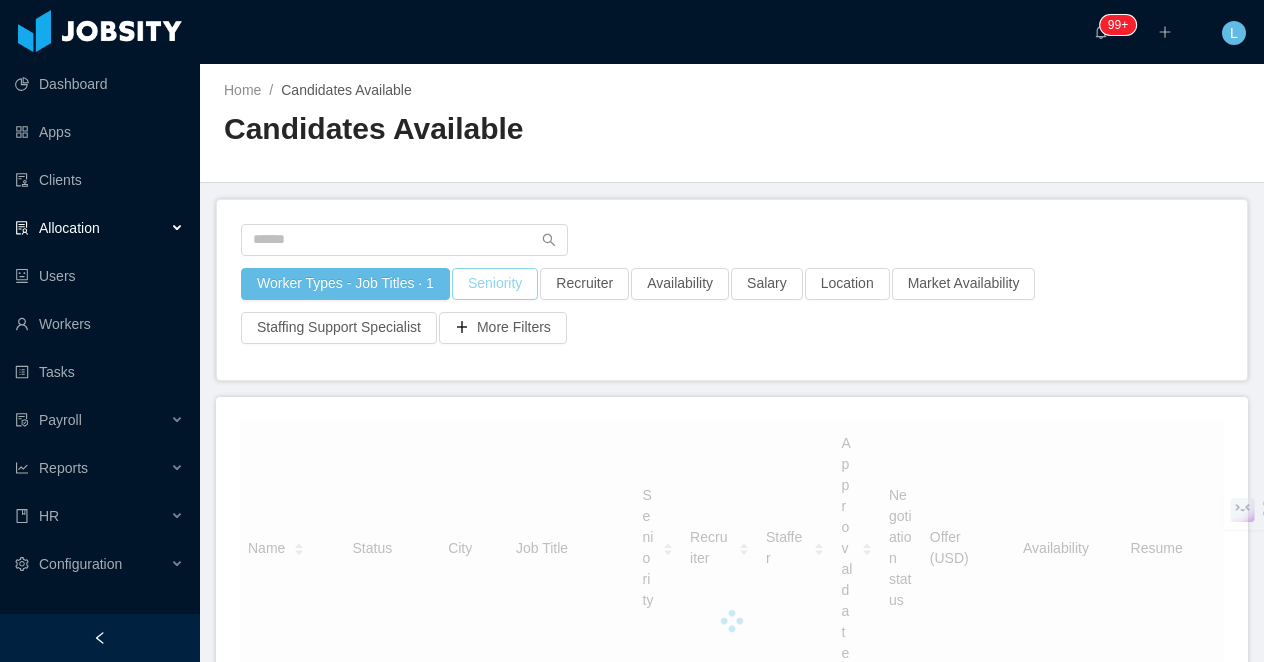 click on "Seniority" at bounding box center (495, 284) 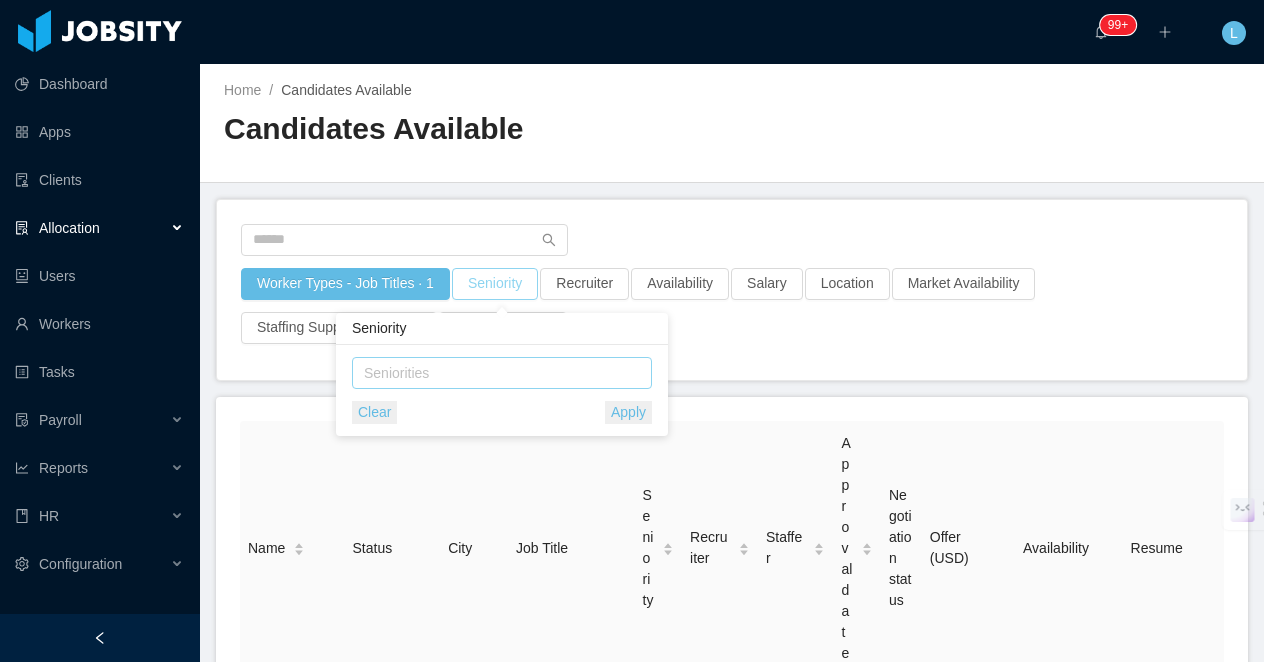 click on "Seniorities" at bounding box center (497, 373) 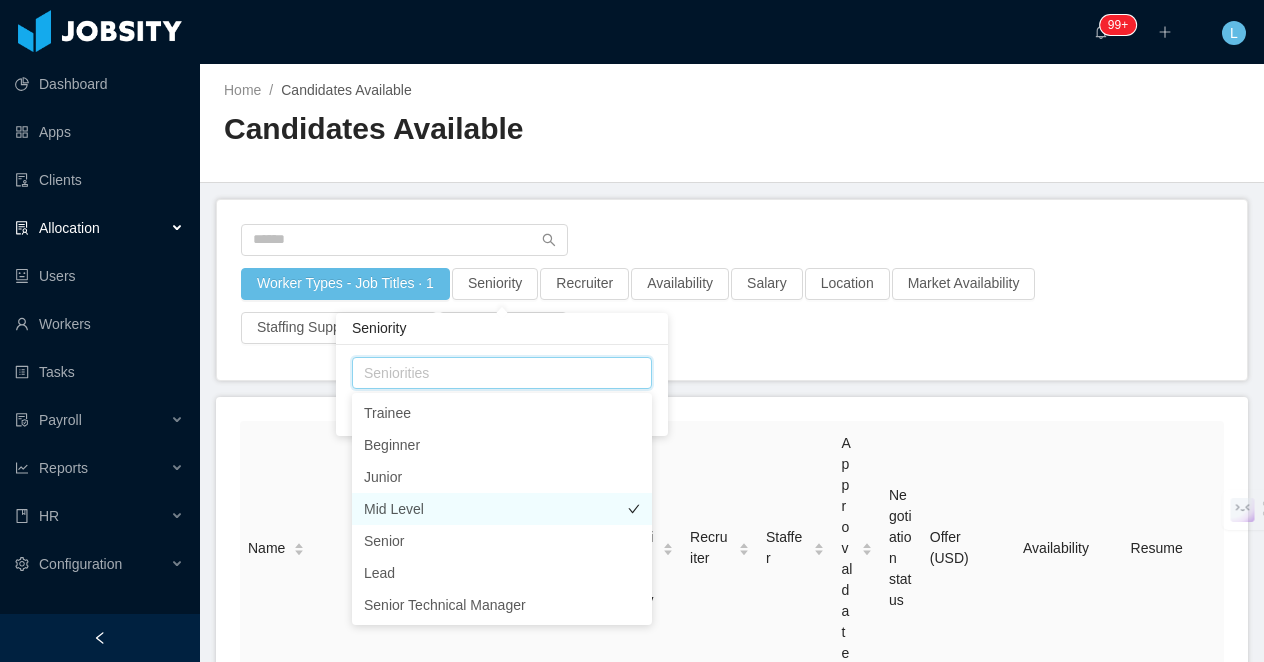 click on "Mid Level" at bounding box center (502, 509) 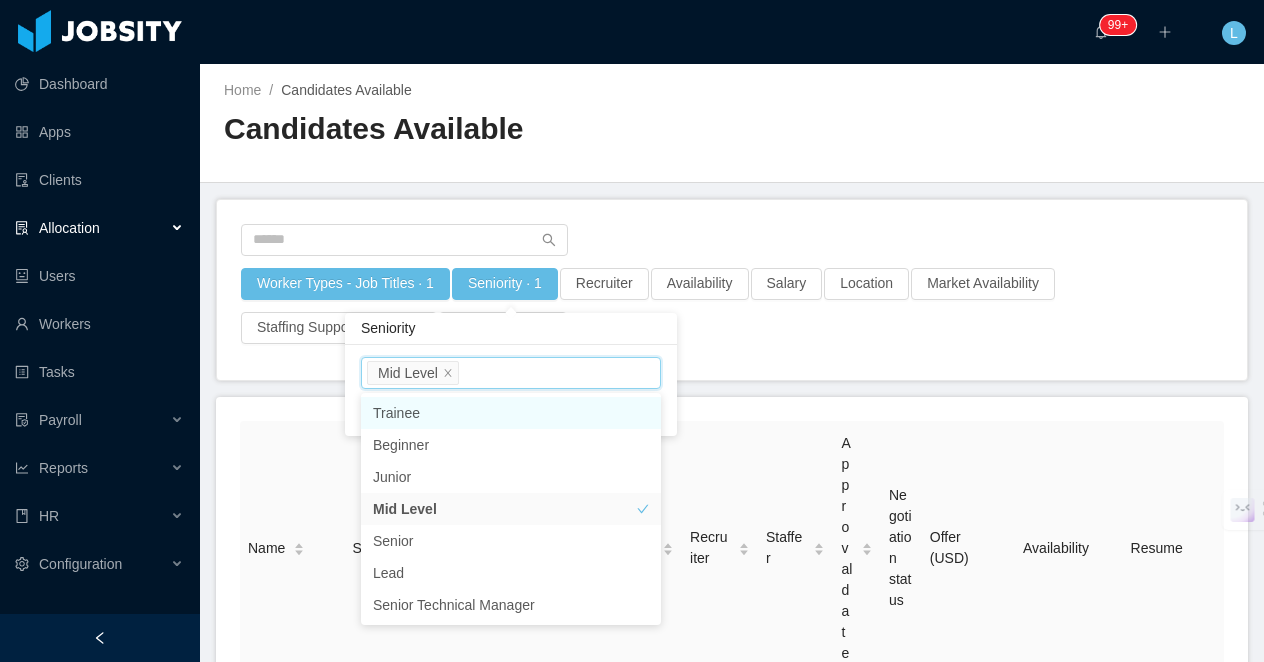 click on "Home / Candidates Available / Candidates Available" at bounding box center (732, 123) 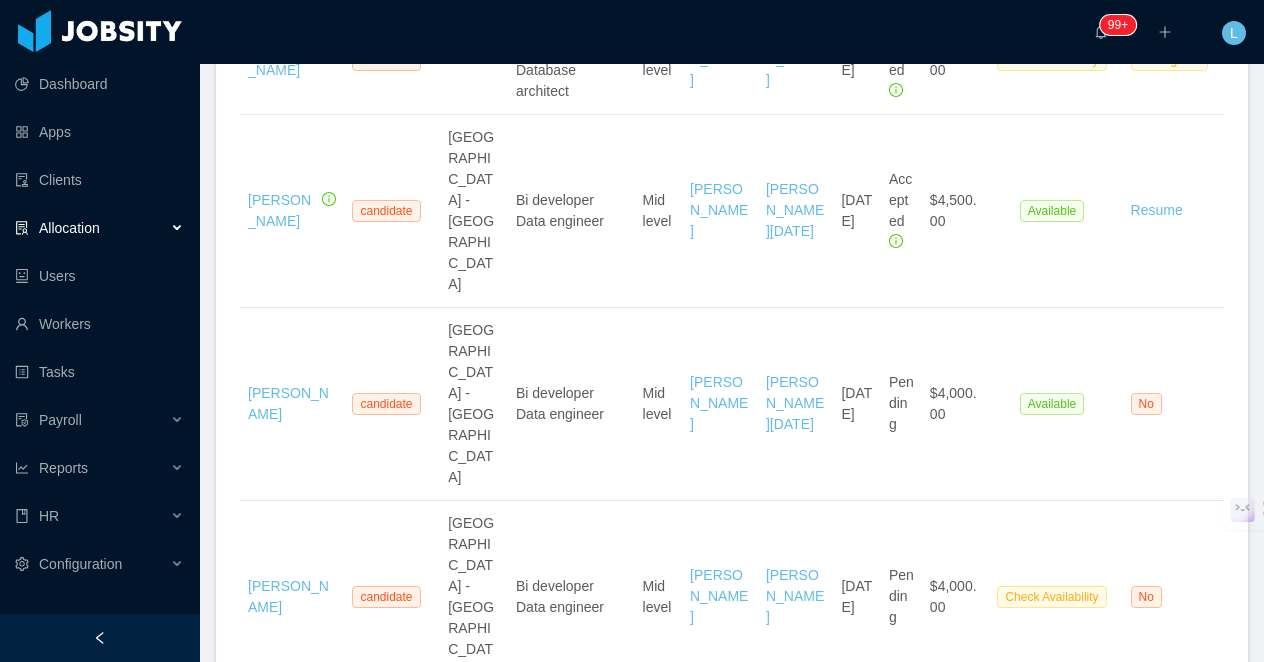 scroll, scrollTop: 1445, scrollLeft: 0, axis: vertical 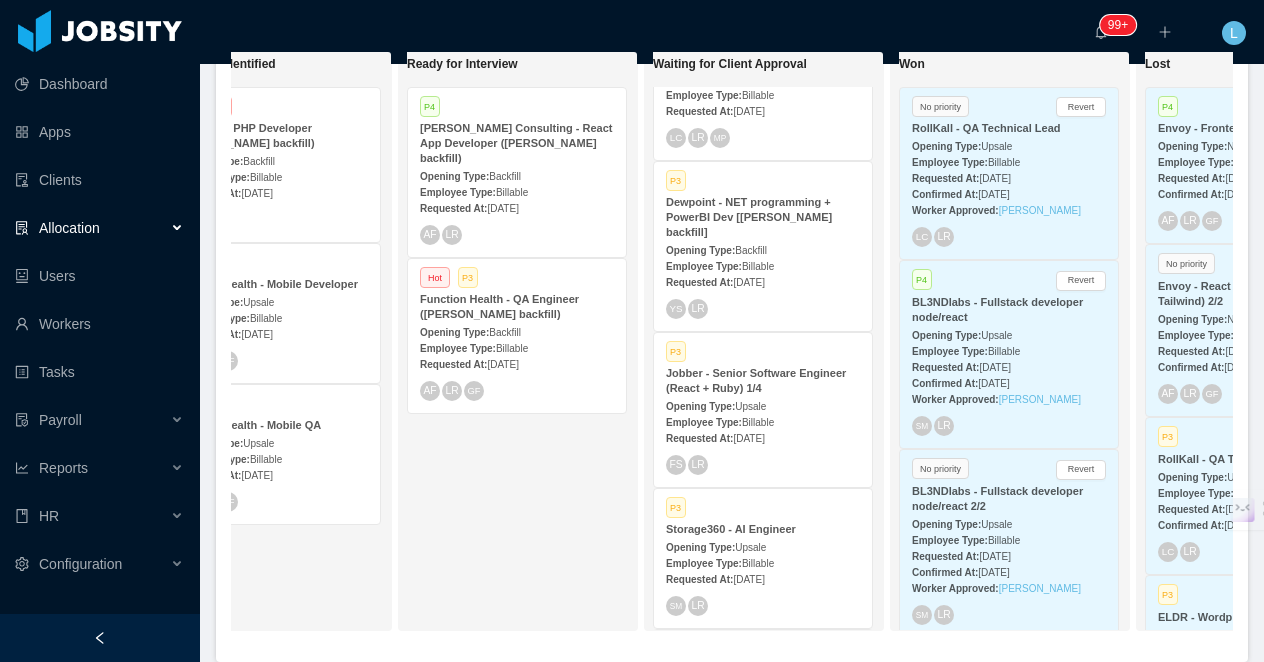click on "Jobber - Senior Software Engineer (React + Ruby)  1/4" at bounding box center [756, 380] 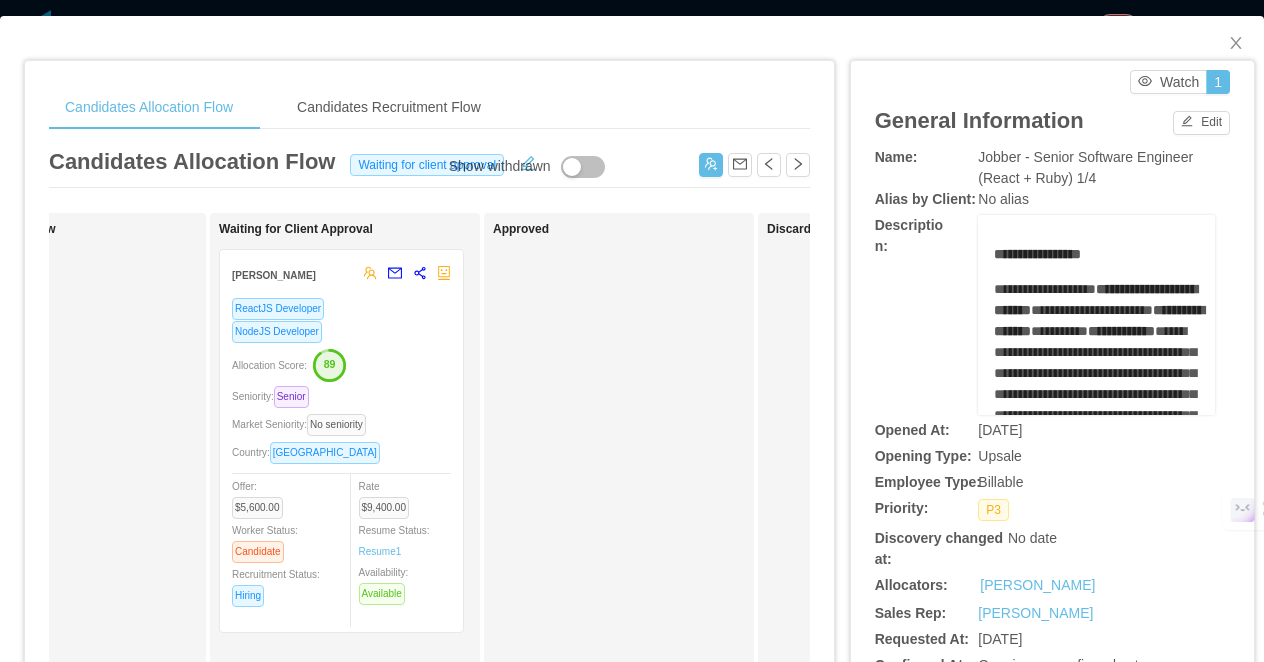 scroll, scrollTop: 0, scrollLeft: 755, axis: horizontal 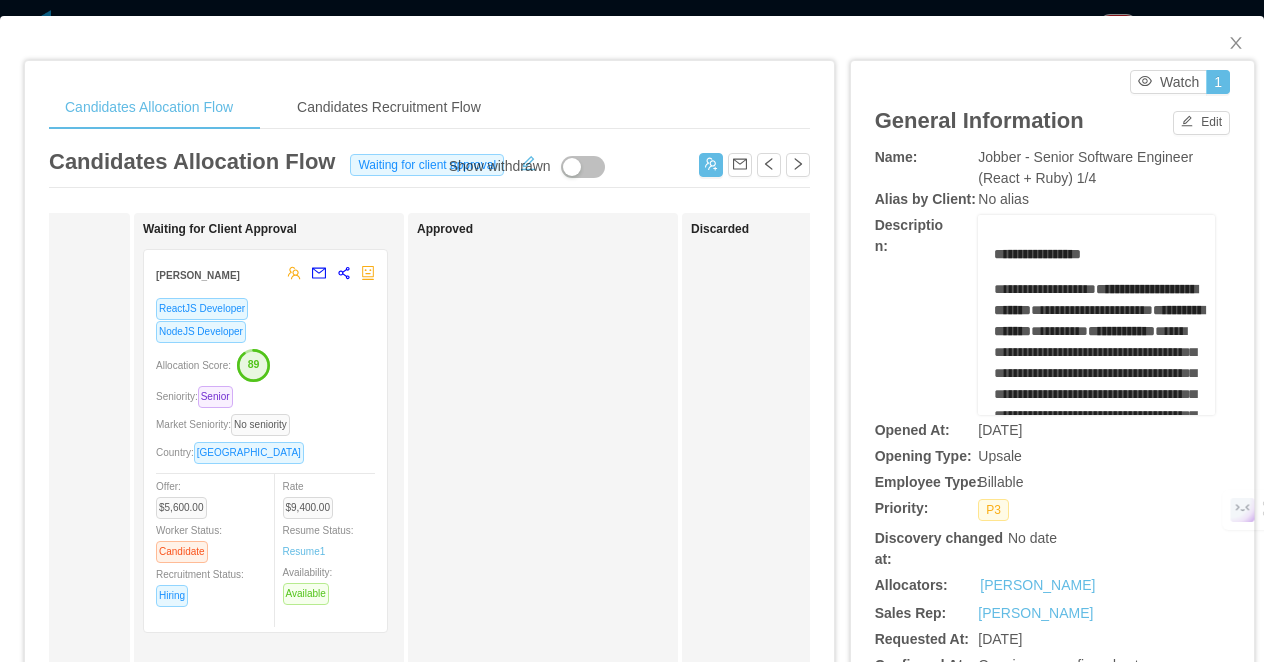 click on "Allocation Score:   89" at bounding box center [265, 364] 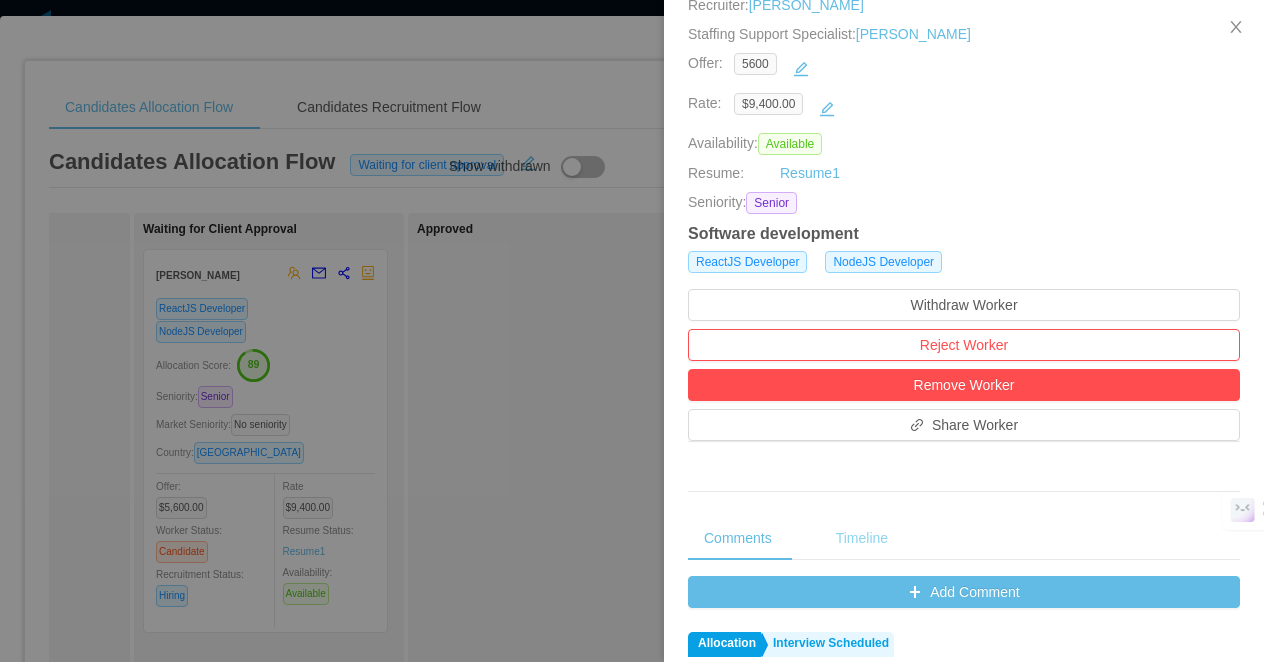 scroll, scrollTop: 473, scrollLeft: 0, axis: vertical 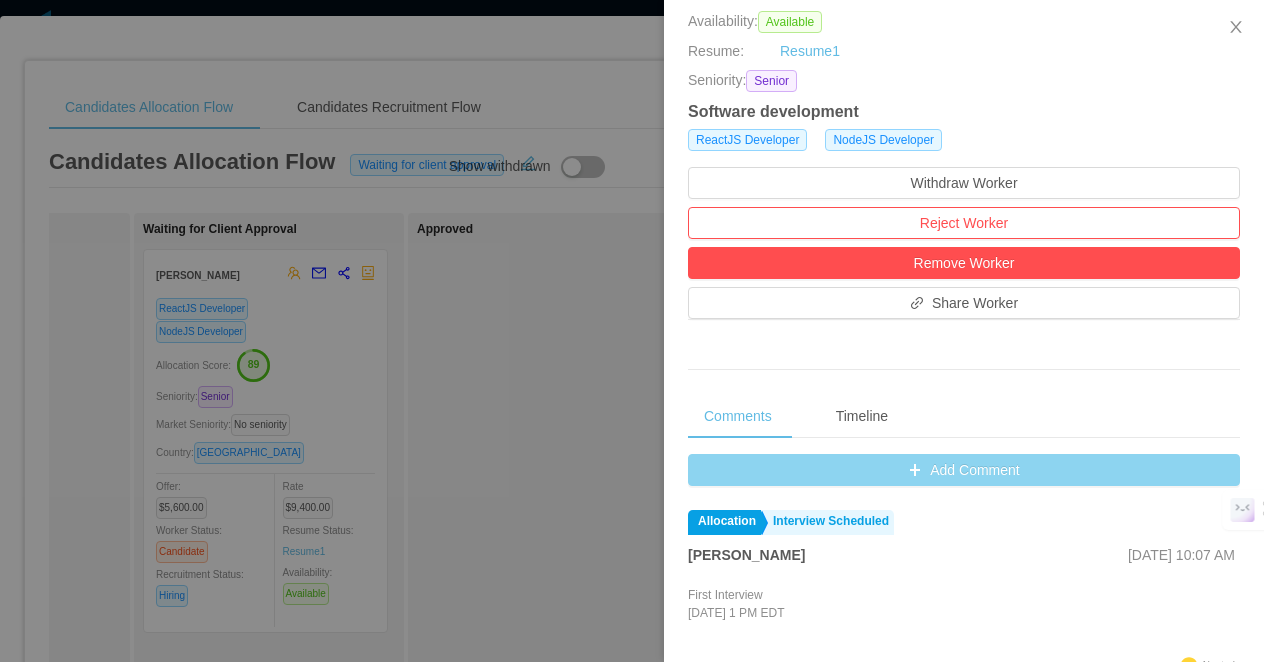 click on "Add Comment" at bounding box center (964, 470) 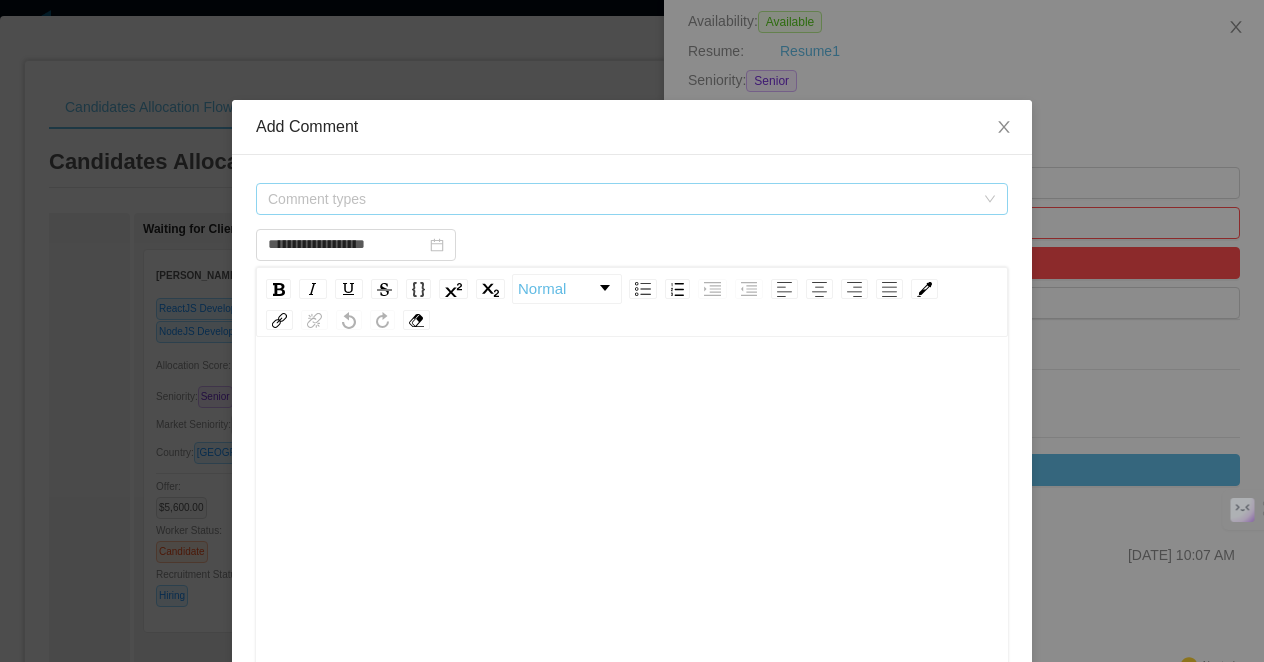 click on "Comment types" at bounding box center (621, 199) 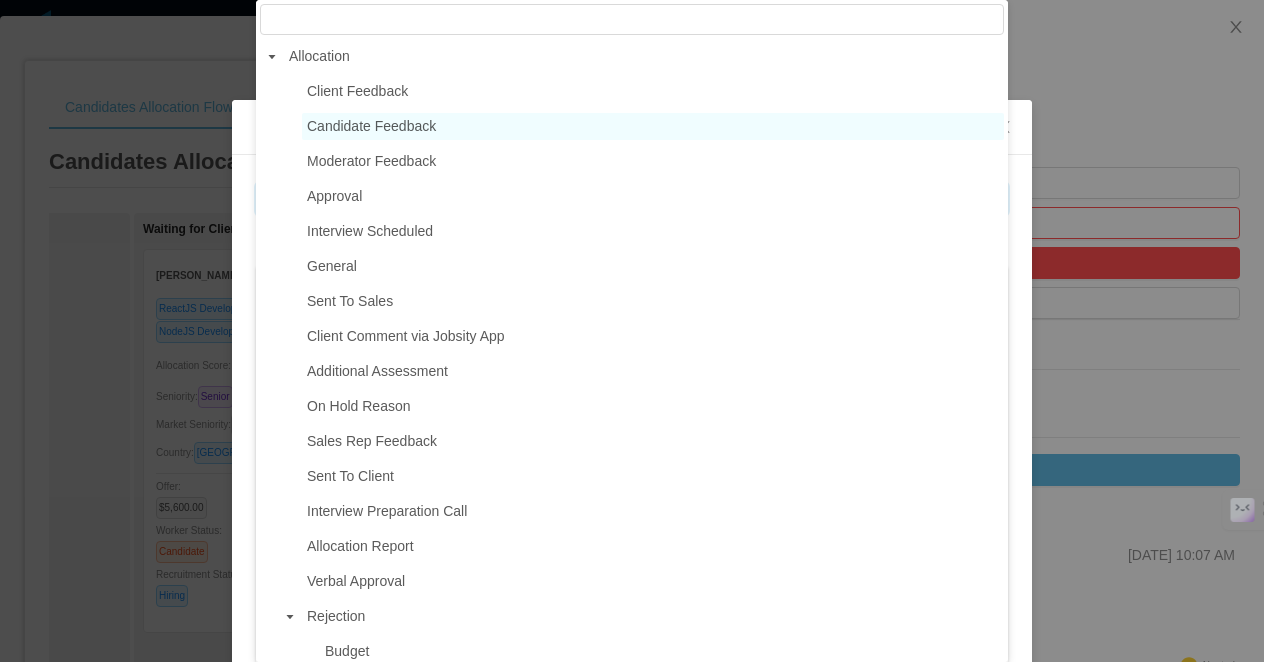 click on "Candidate Feedback" at bounding box center (653, 126) 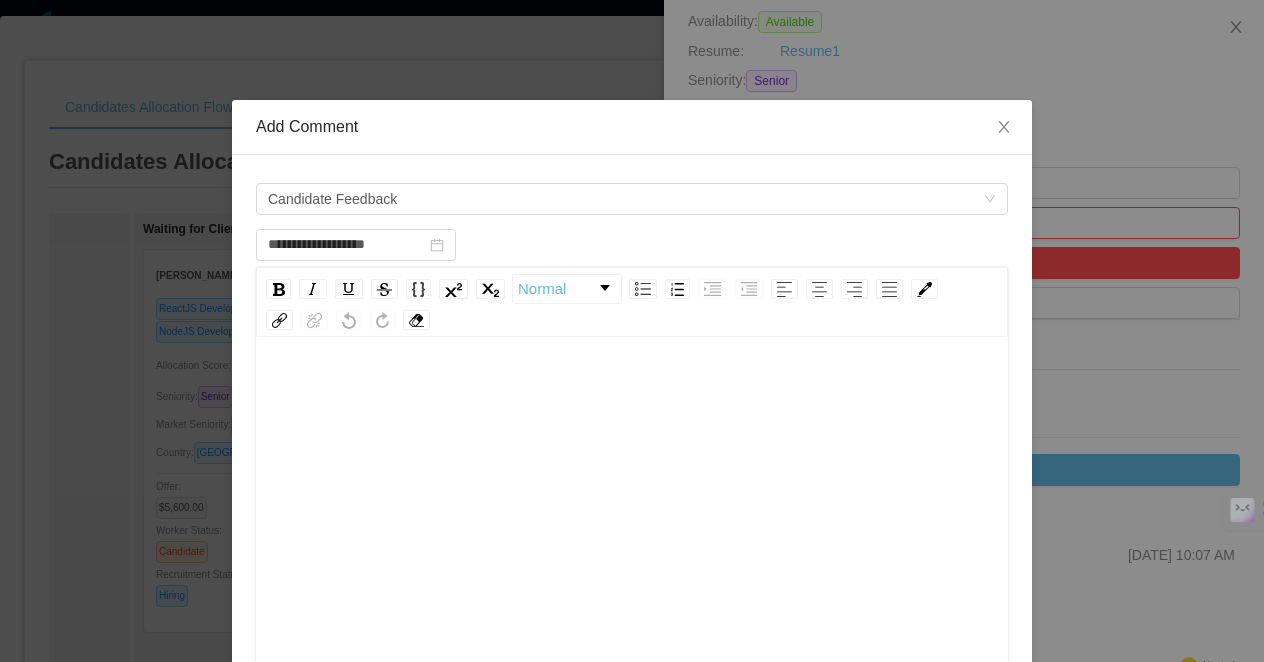 click at bounding box center (632, 391) 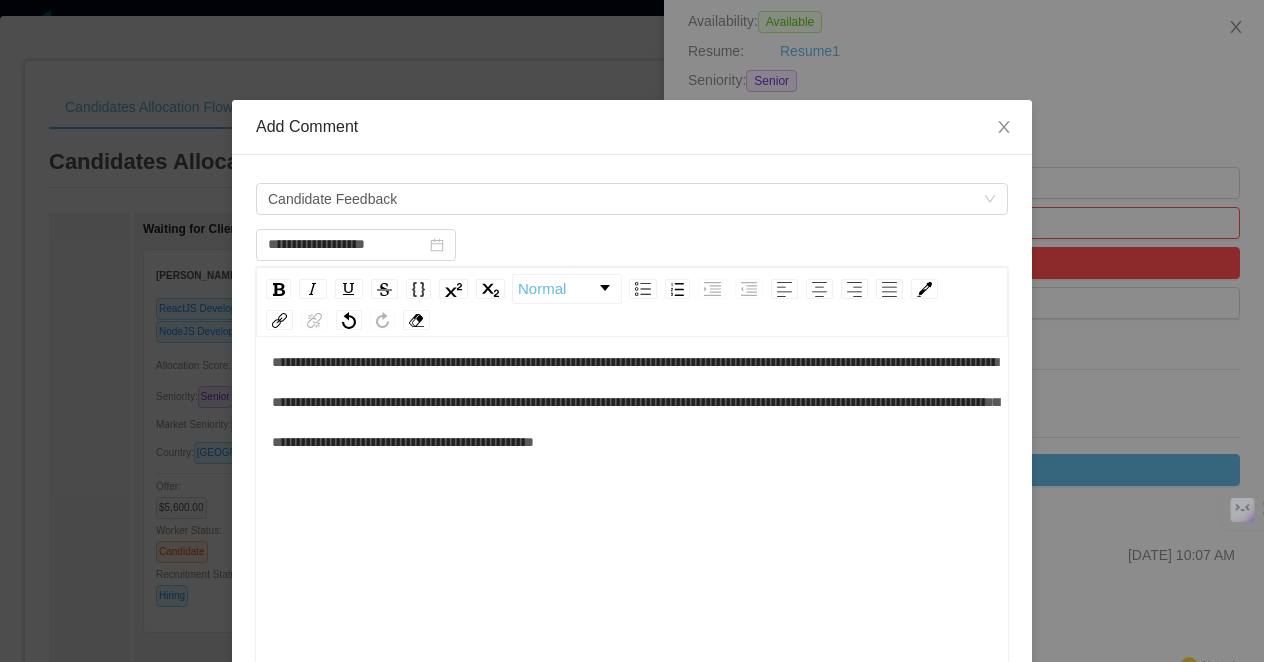 scroll, scrollTop: 44, scrollLeft: 0, axis: vertical 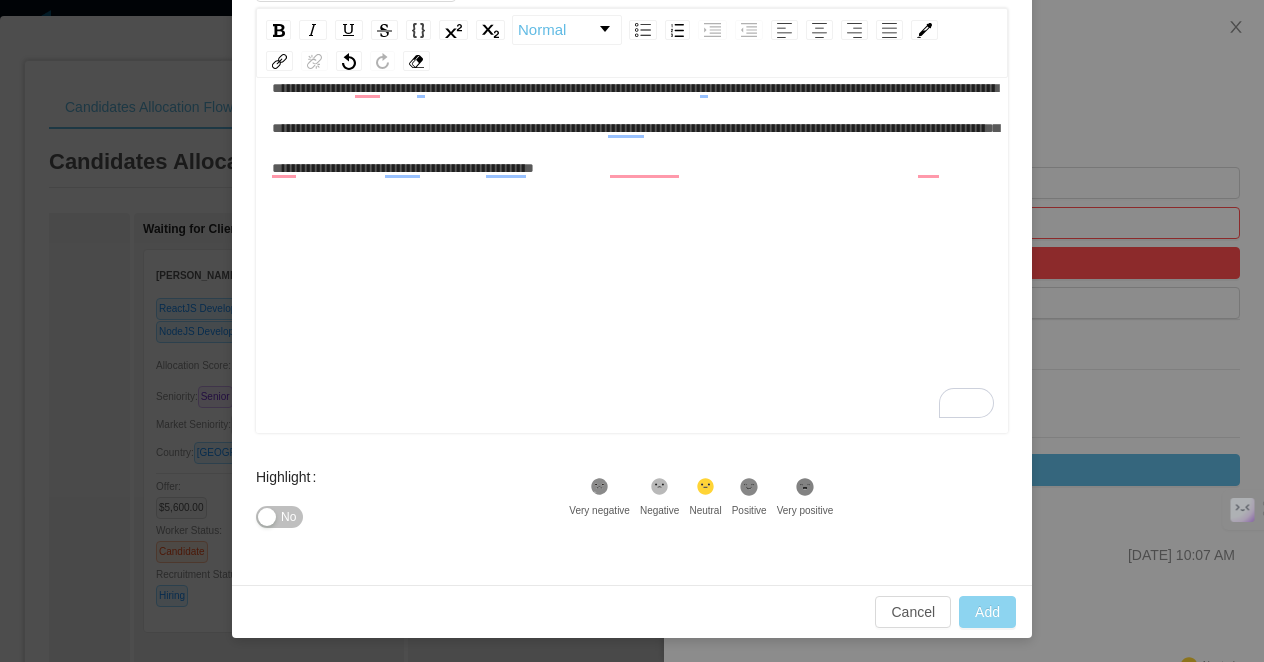 type on "**********" 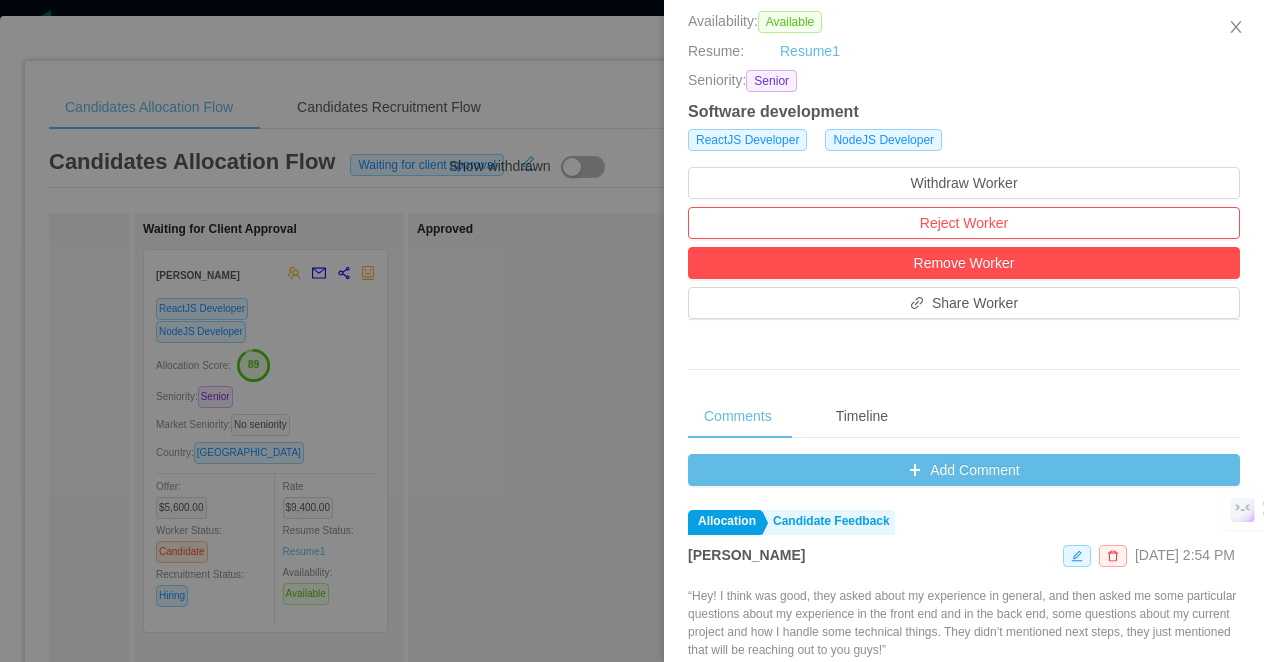 click at bounding box center [632, 331] 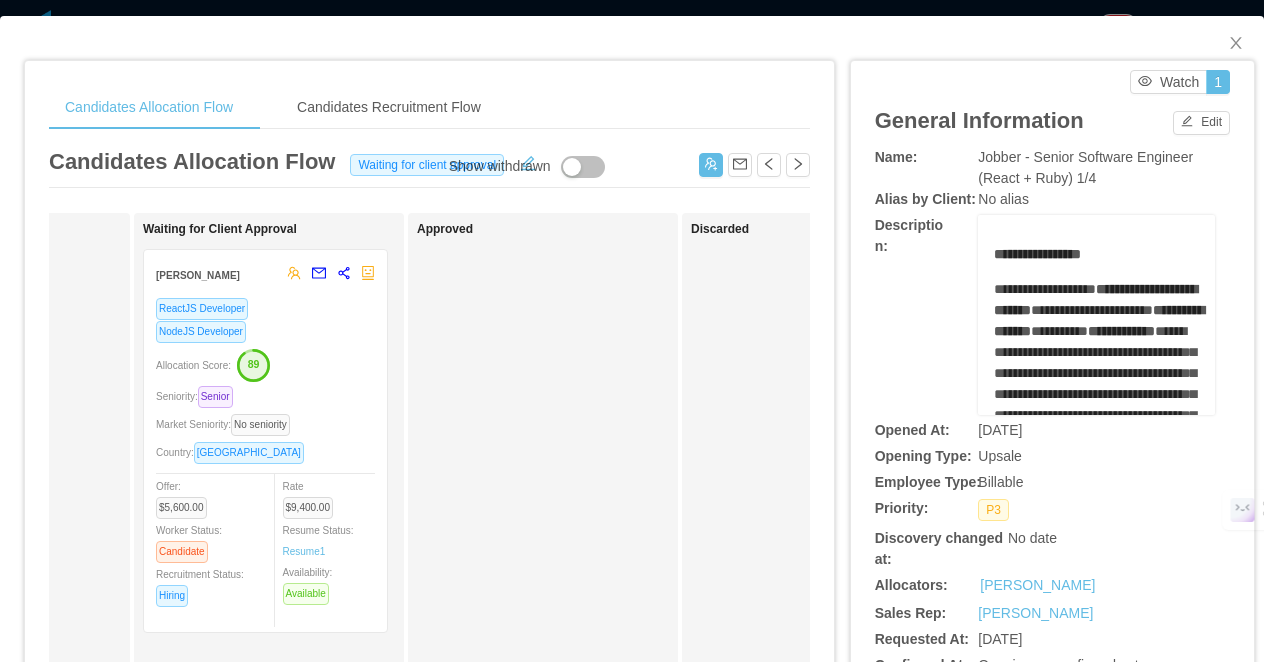click on "Candidates Allocation Flow Candidates Recruitment Flow  Candidates Allocation Flow   Waiting for client approval   Show withdrawn Applied Candidate Identified Ready for Interview Waiting for Client Approval Rael Riolino ReactJS Developer NodeJS Developer Allocation Score:   89 Seniority:   Senior Market Seniority:   No seniority Country:   Brazil Offer:  $5,600.00 Worker Status:   Candidate Recruitment Status:   Hiring Rate $9,400.00 Resume Status:   Resume  1 Availability:     Available Approved Discarded Rejected Brenno Ferreira ReactJS Developer Python Developer NodeJS Developer Allocation Score:   53 Seniority:   Mid level Market Seniority:   No seniority Country:   Brazil Offer:  $5,500.00 Worker Status:   Candidate Recruitment Status:   Hiring Rate $9,200.00 Resume Status:   Resume  1 Availability:     Not Available Guilherme DeLuca NodeJS Developer GO Developer ReactJS Developer Allocation Score:   38 Seniority:   Senior Market Seniority:   Senior Country:   Brazil Former salary:  1" at bounding box center [632, 331] 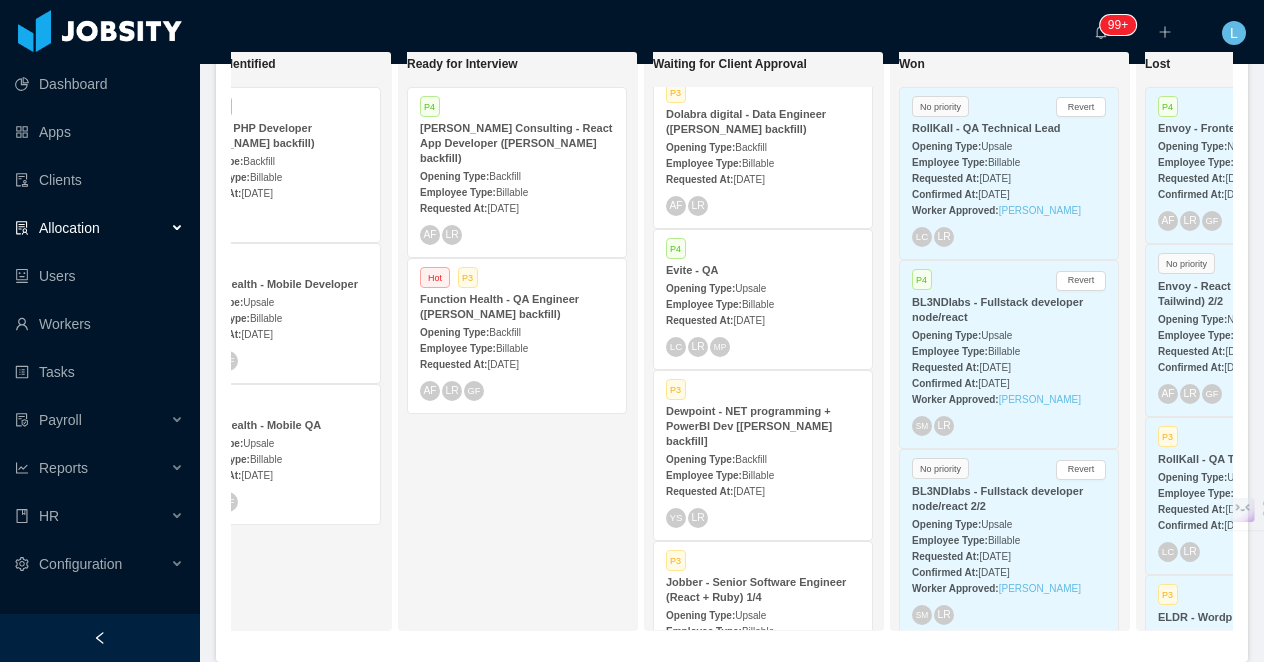 scroll, scrollTop: 0, scrollLeft: 0, axis: both 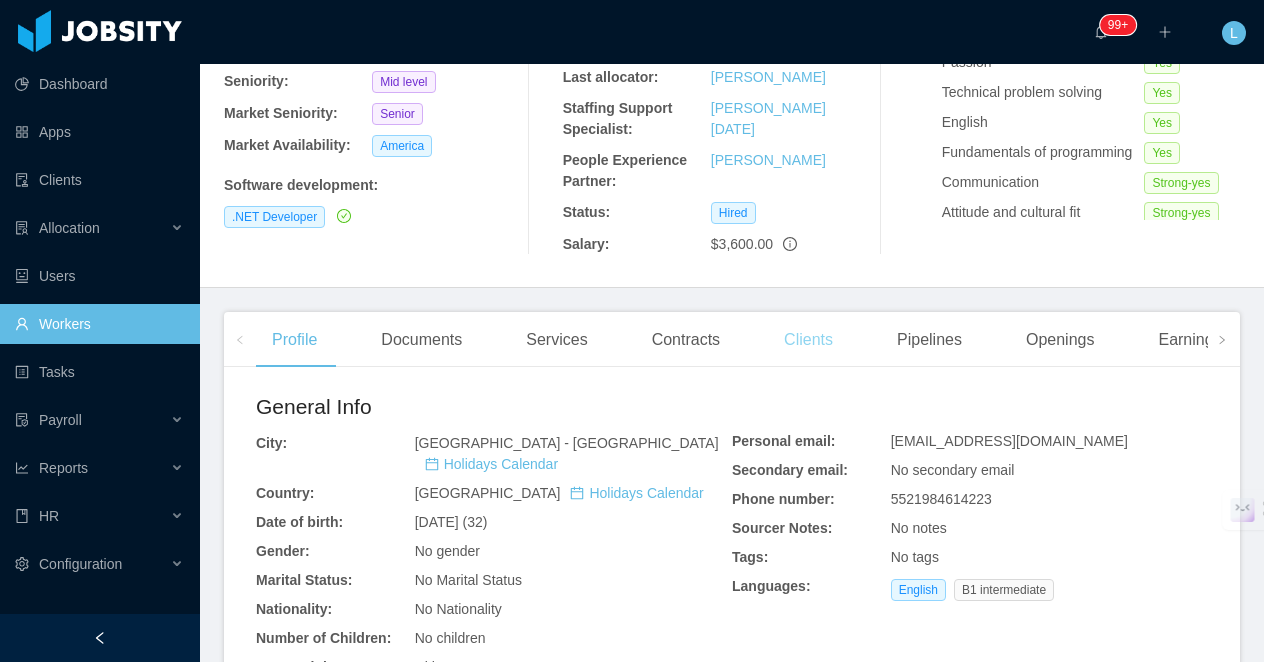 click on "Clients" at bounding box center (808, 340) 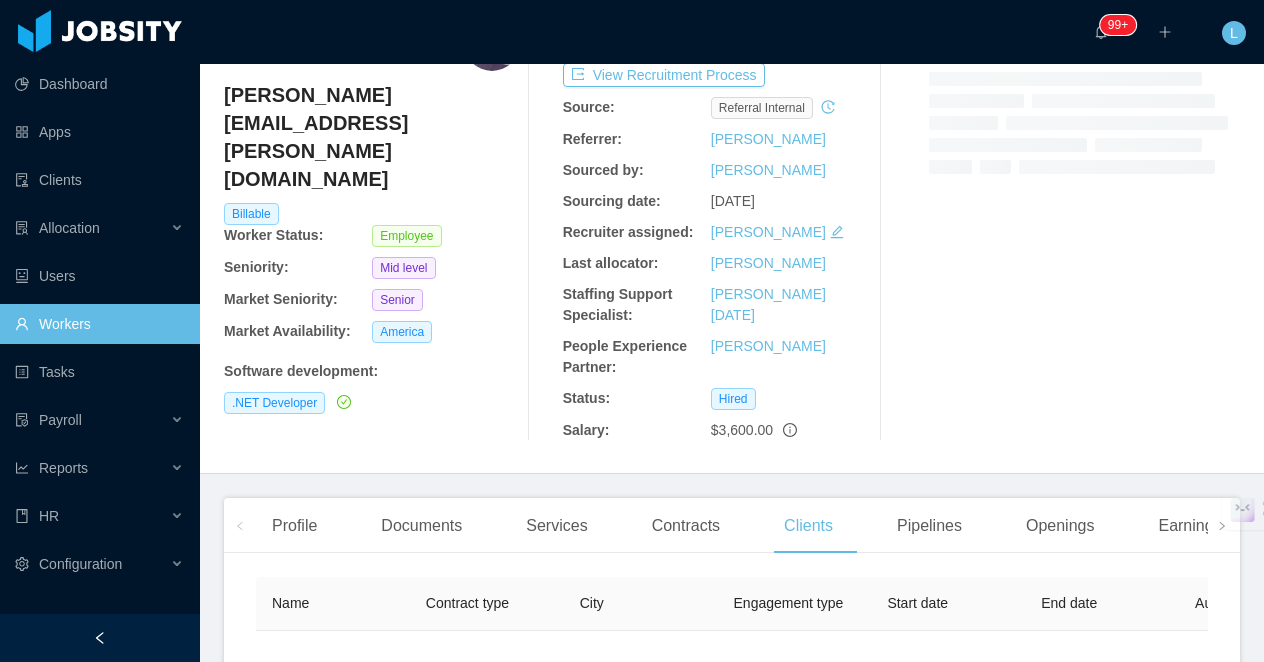 scroll, scrollTop: 0, scrollLeft: 0, axis: both 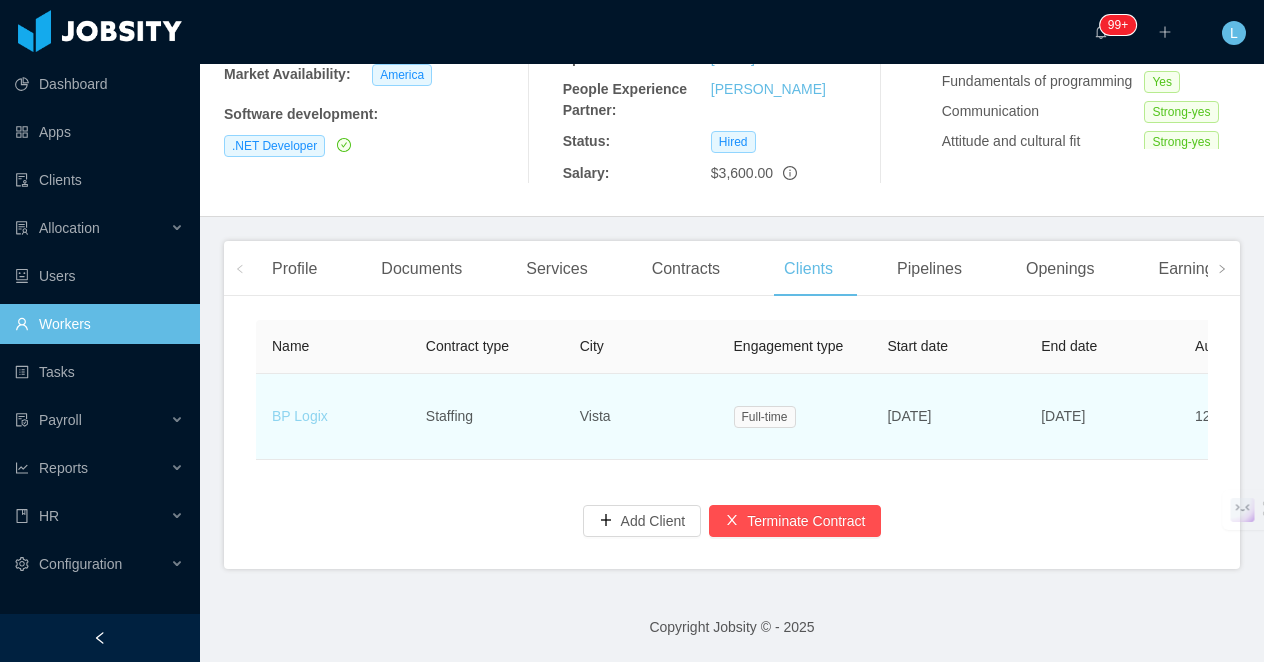 click on "BP Logix" at bounding box center (300, 416) 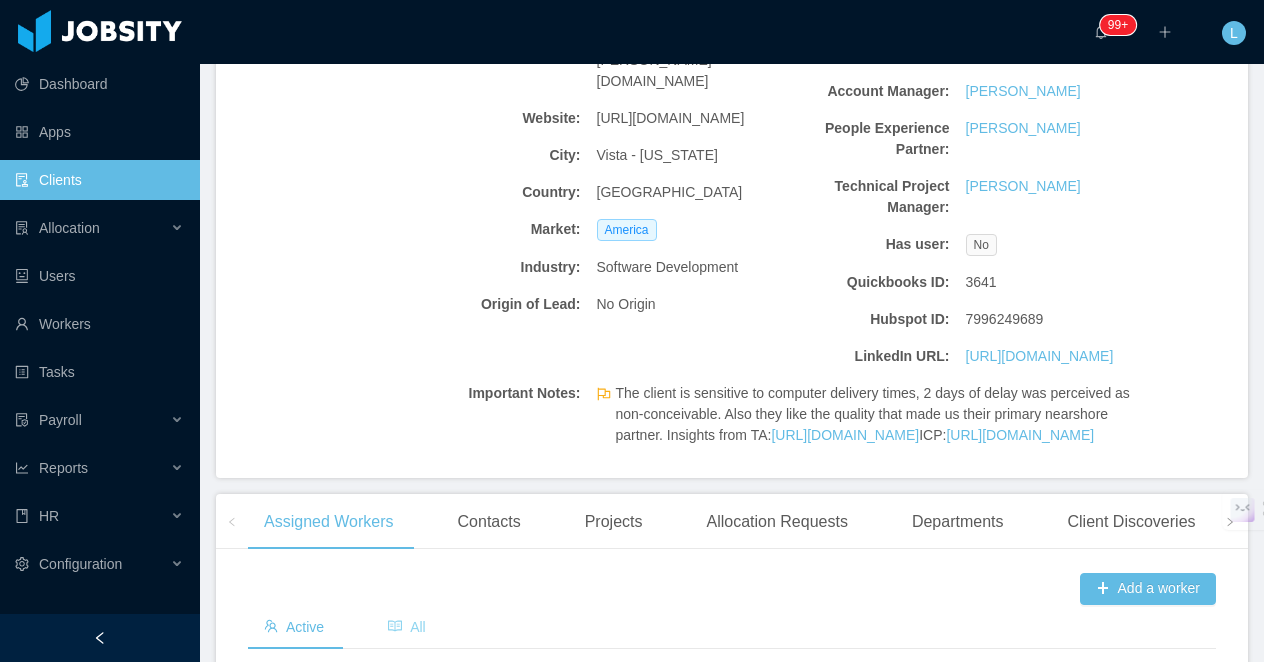 scroll, scrollTop: 210, scrollLeft: 0, axis: vertical 